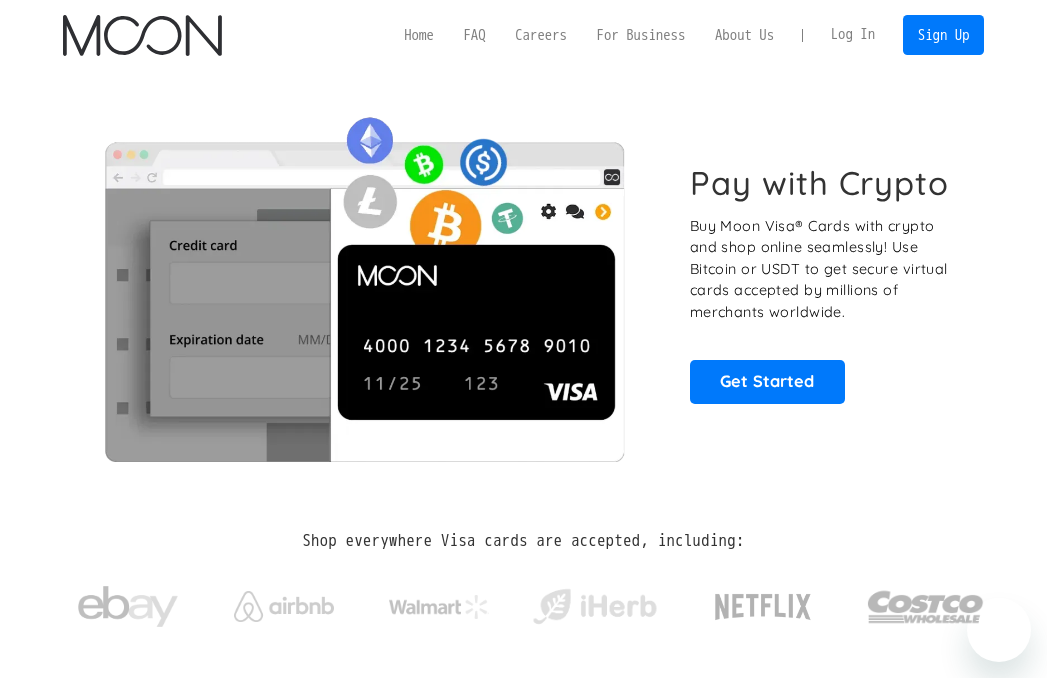 scroll, scrollTop: 0, scrollLeft: 0, axis: both 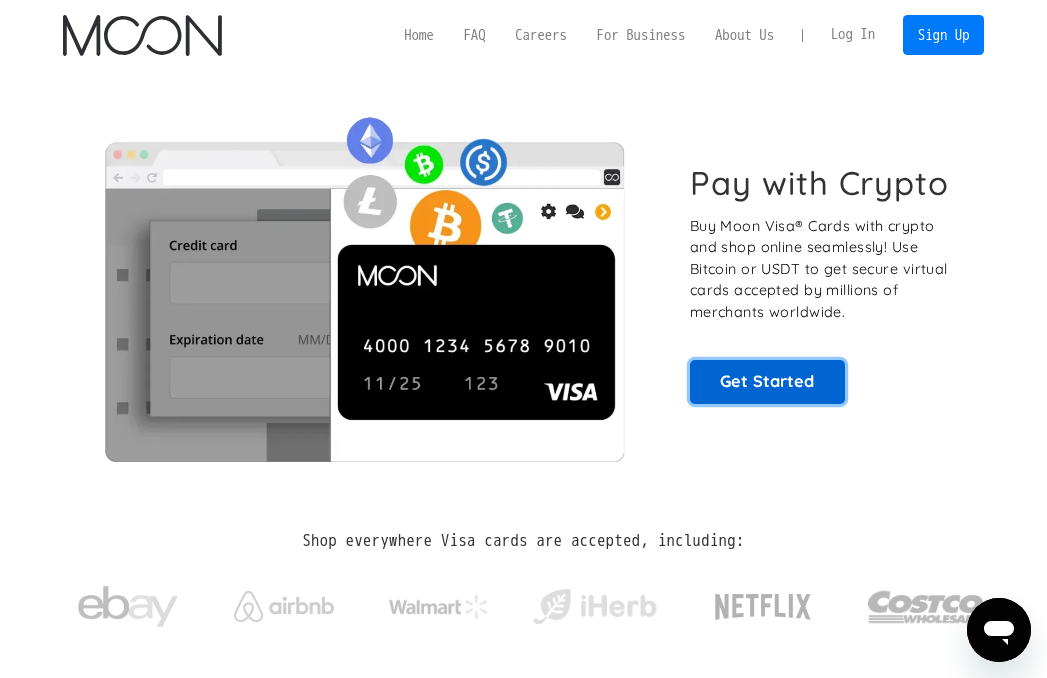 click on "Get Started" at bounding box center [768, 382] 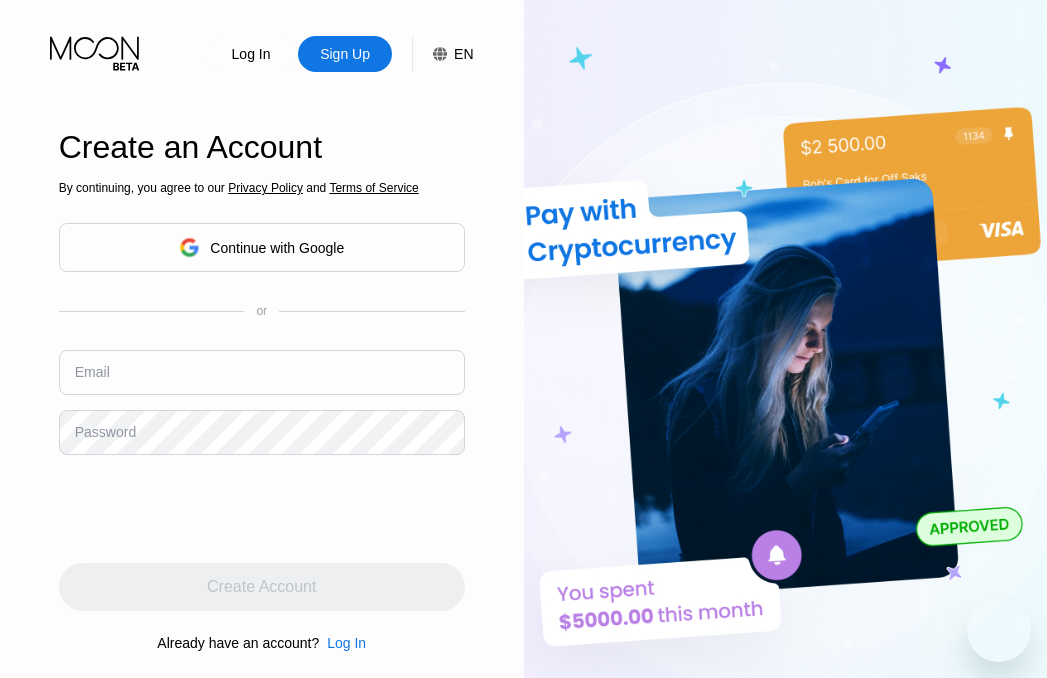 scroll, scrollTop: 0, scrollLeft: 0, axis: both 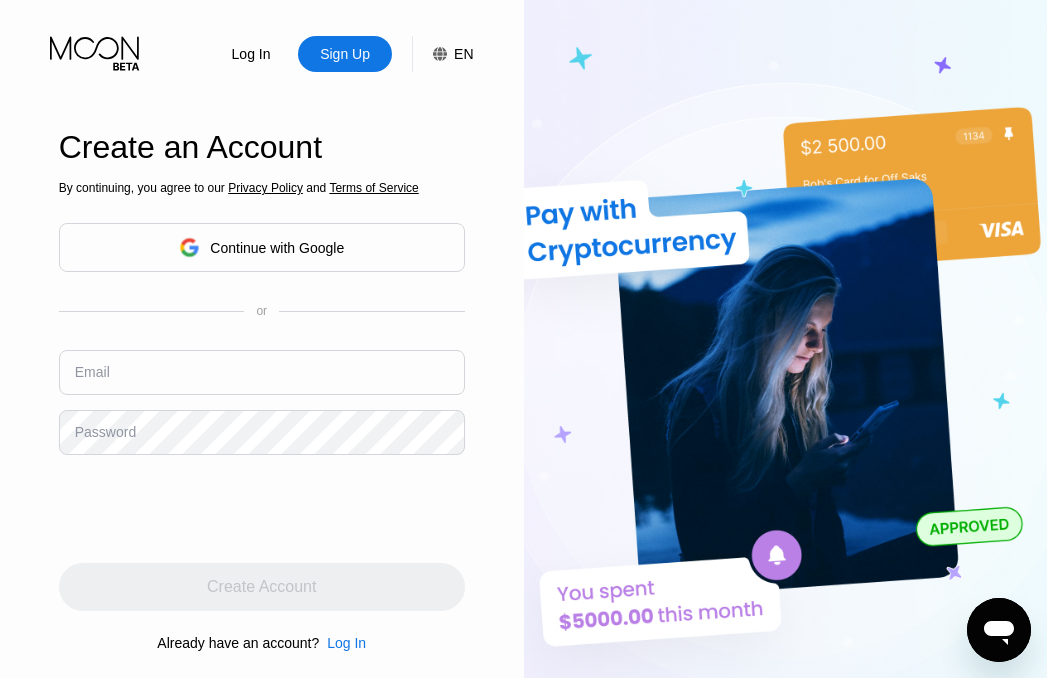click on "Log In" at bounding box center [251, 54] 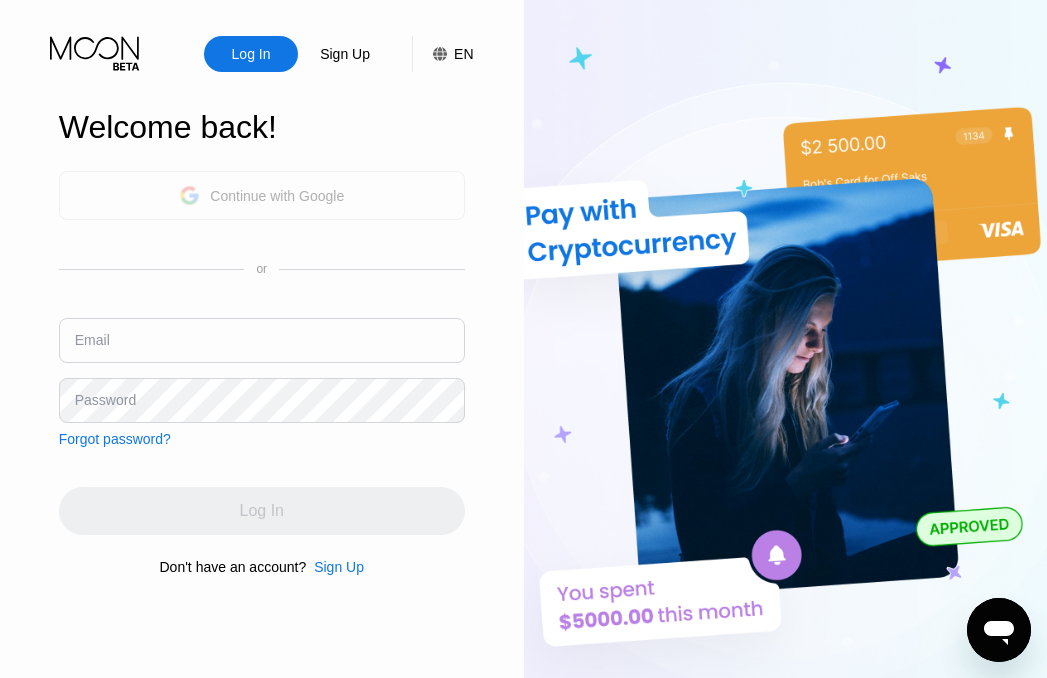 click on "Continue with Google" at bounding box center [277, 196] 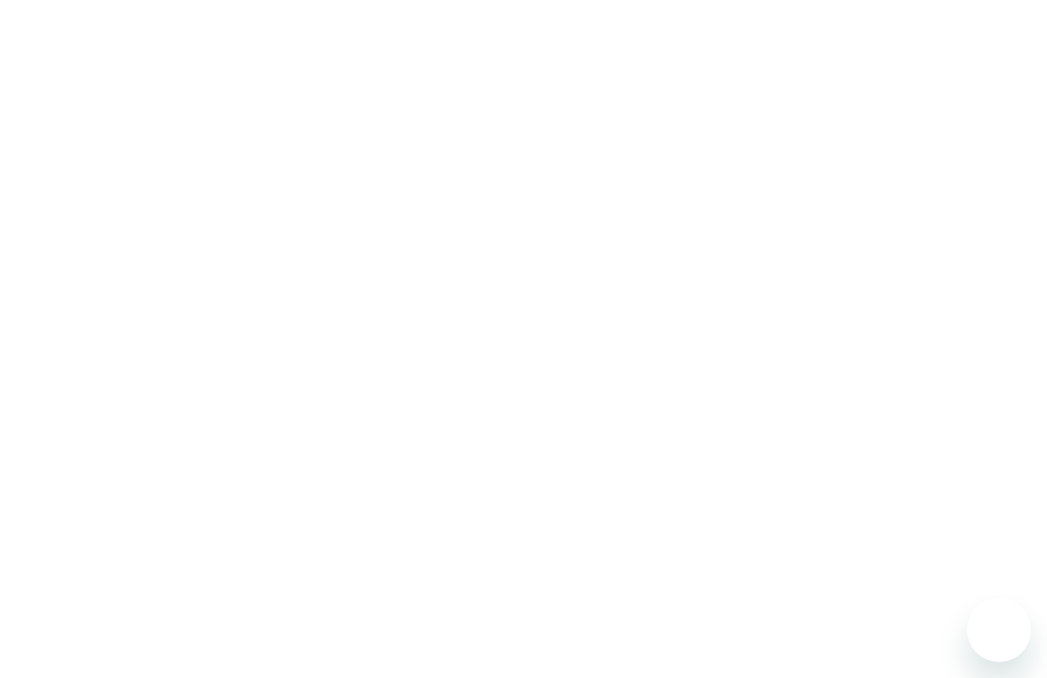 scroll, scrollTop: 0, scrollLeft: 0, axis: both 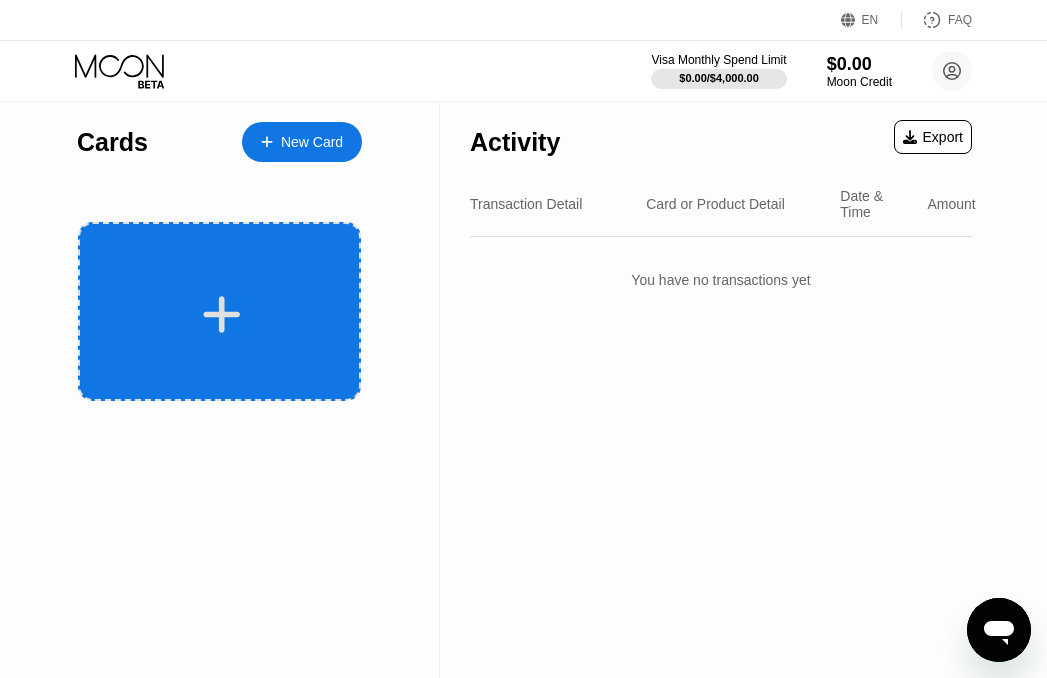 click 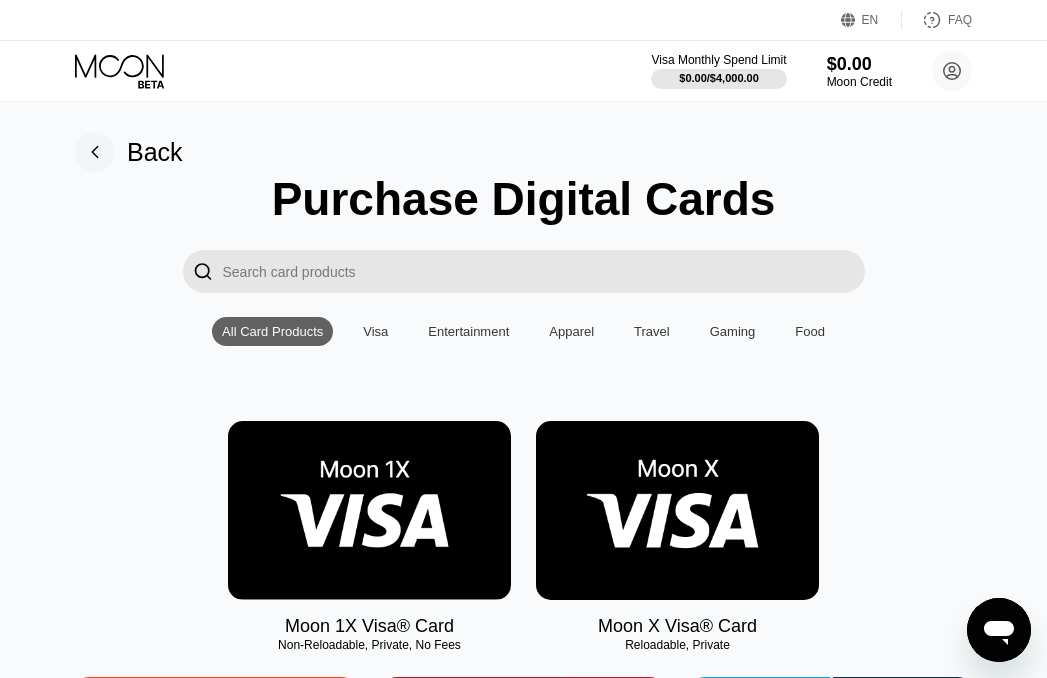 click at bounding box center [677, 510] 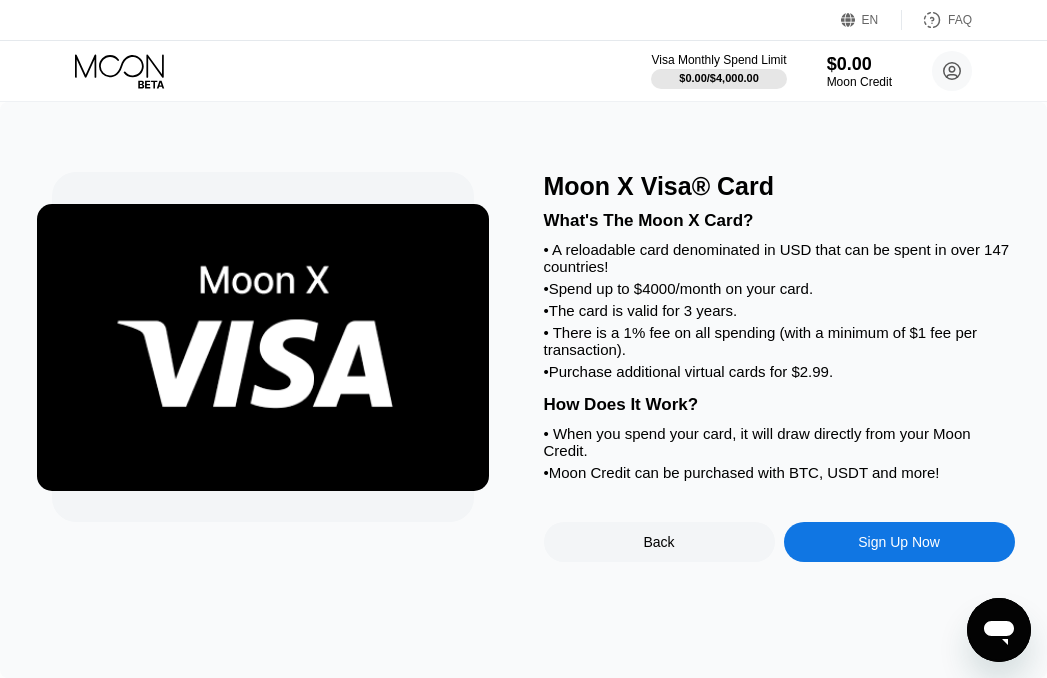 click on "Sign Up Now" at bounding box center [899, 542] 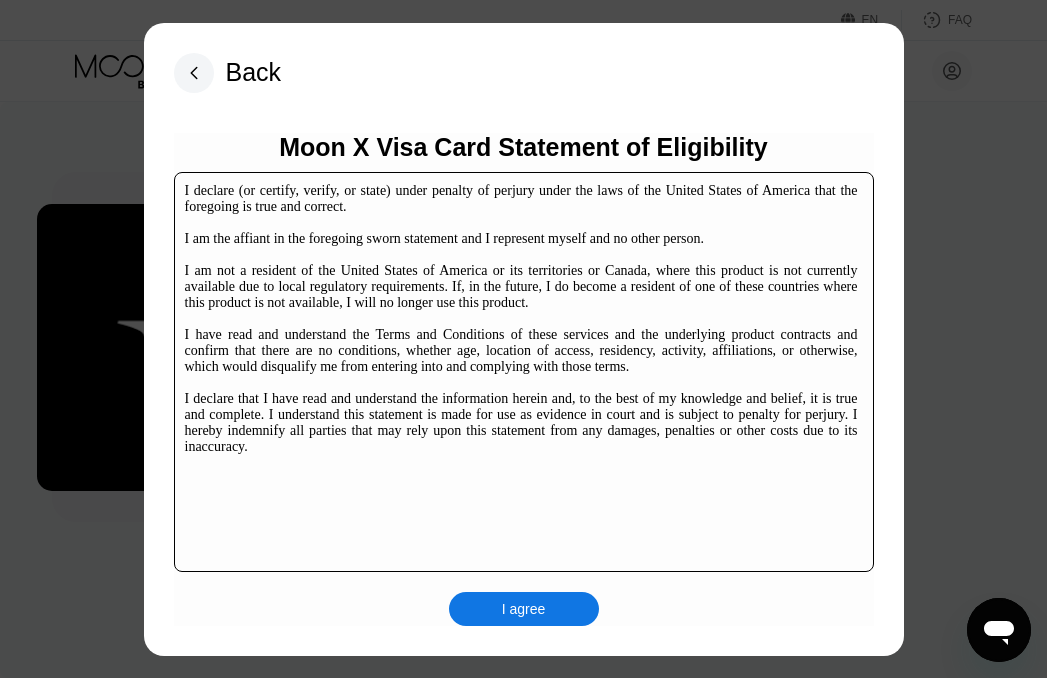 click on "I agree" at bounding box center (524, 609) 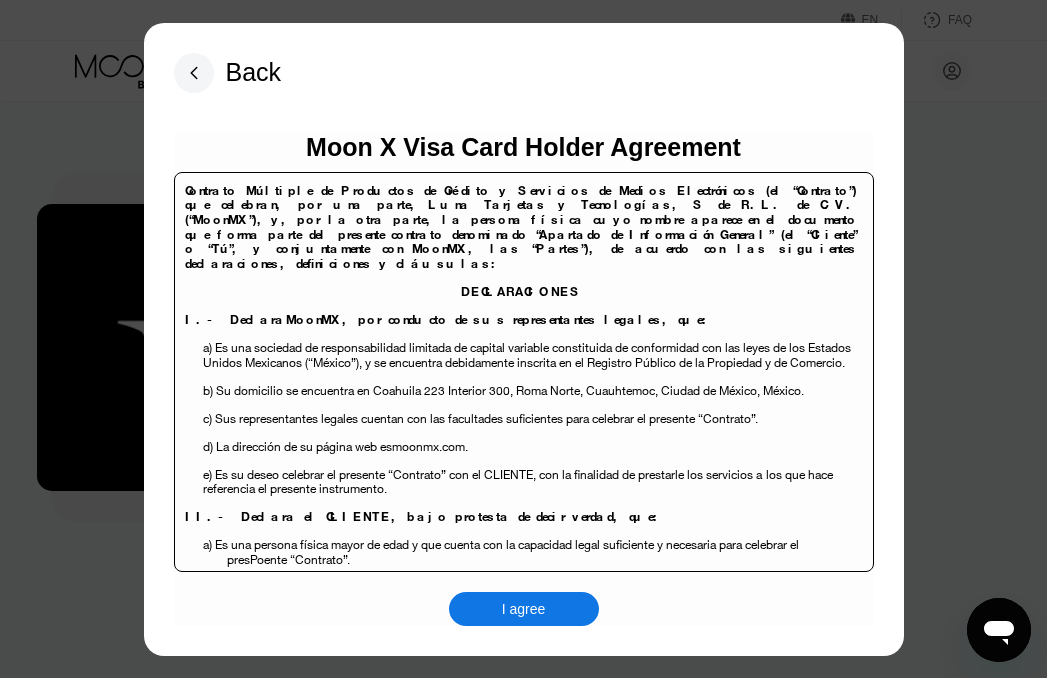 click on "I agree" at bounding box center (524, 609) 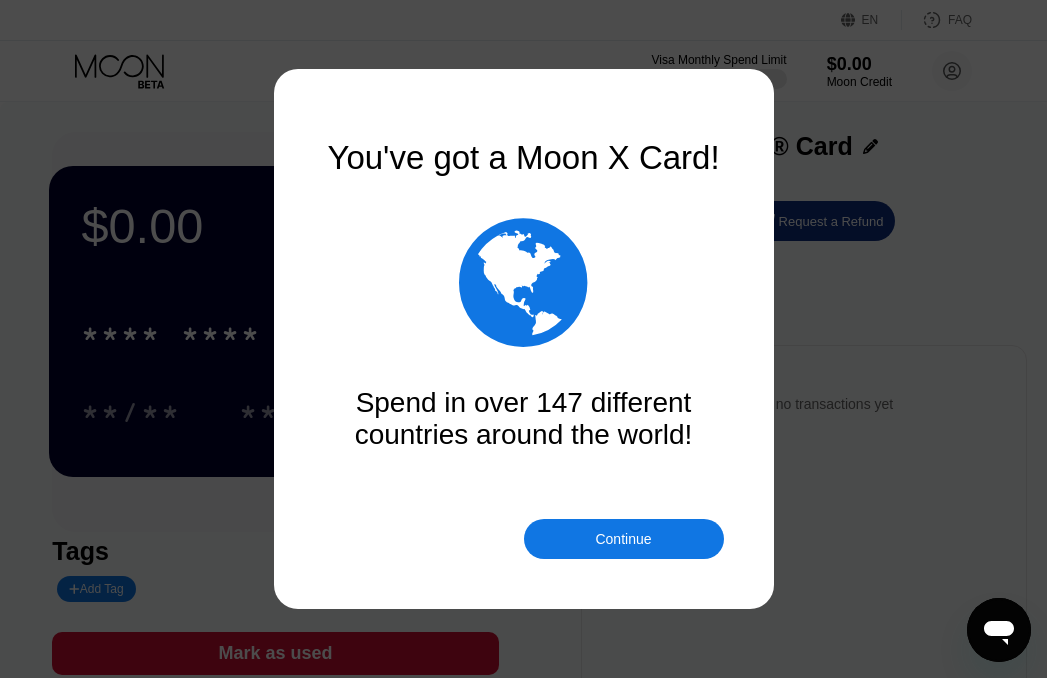 click at bounding box center (523, 339) 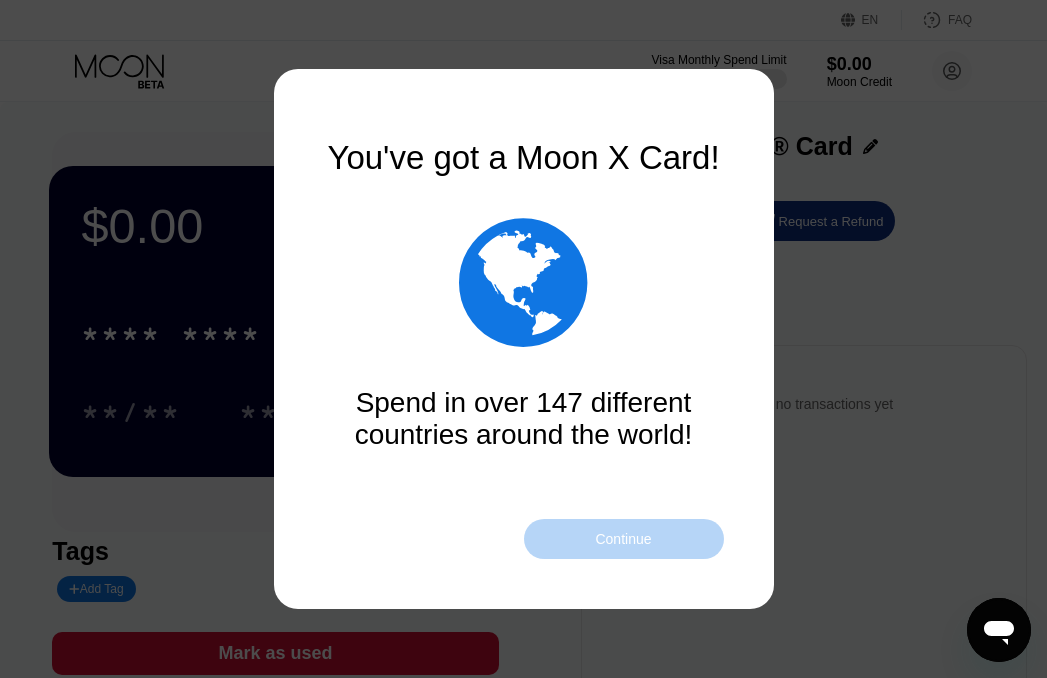 click on "Continue" at bounding box center (624, 539) 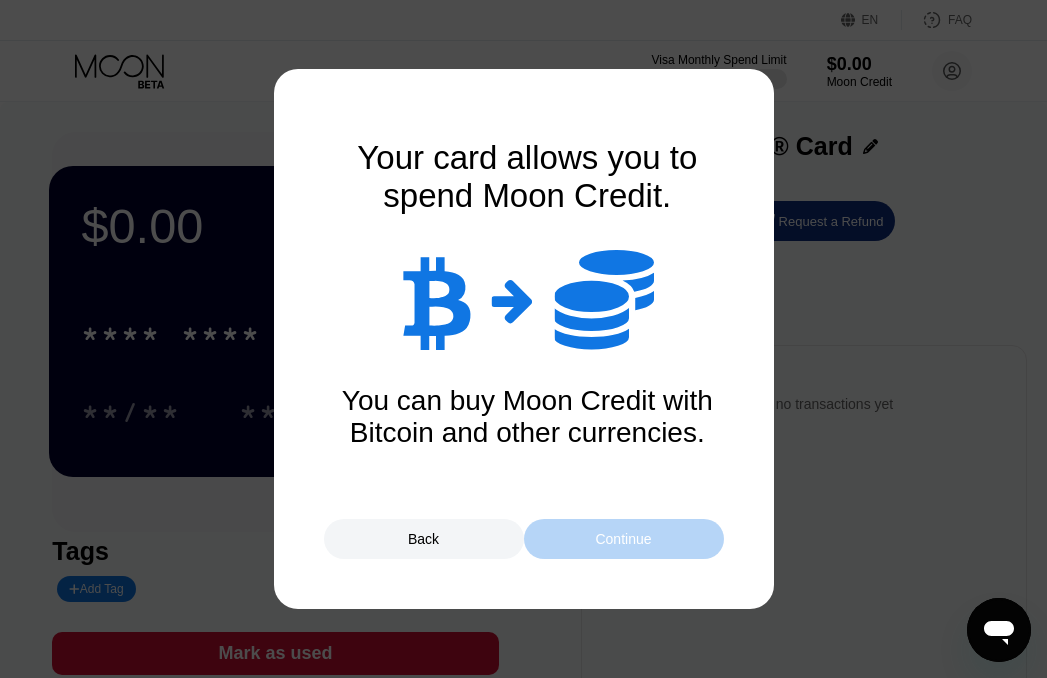 click on "Continue" at bounding box center [624, 539] 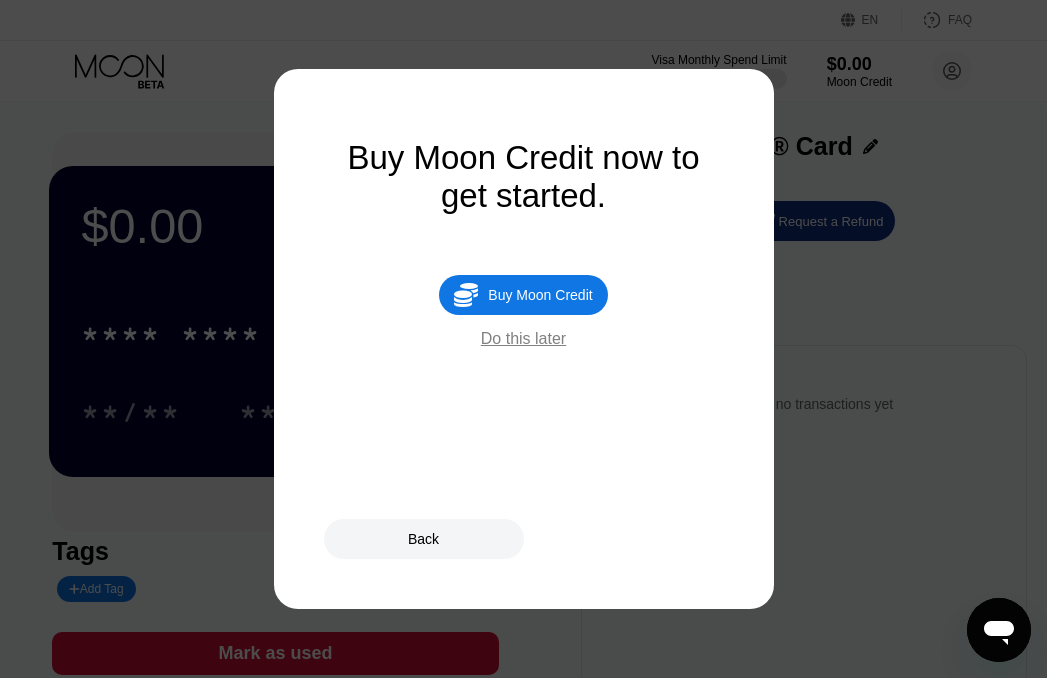 click on " Buy Moon Credit" at bounding box center [523, 295] 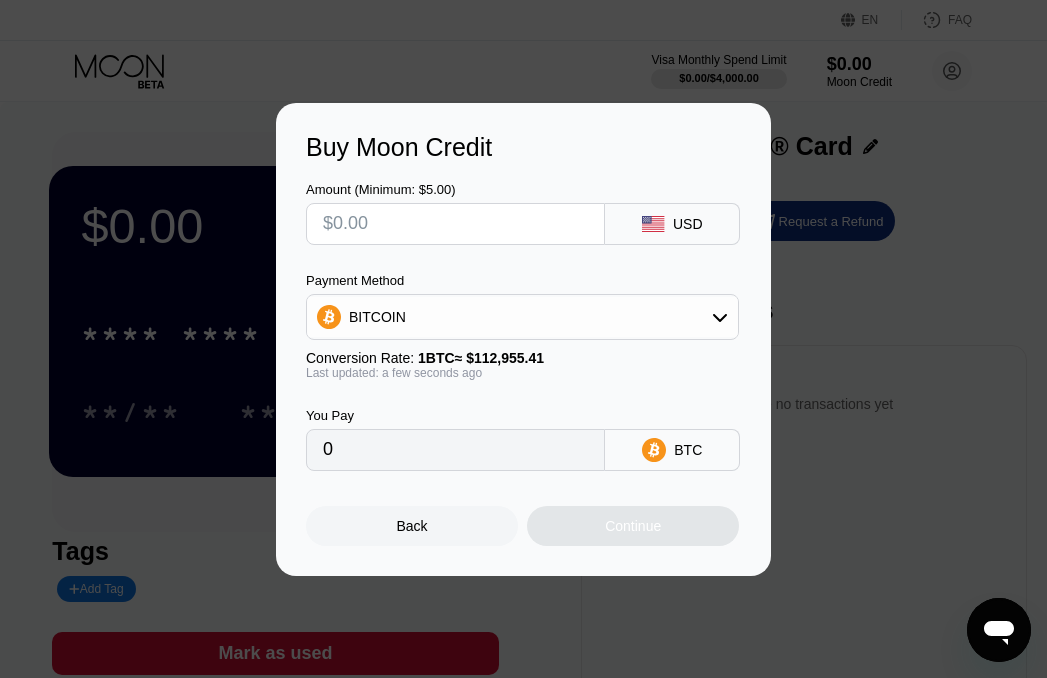 click on "BITCOIN" at bounding box center [522, 317] 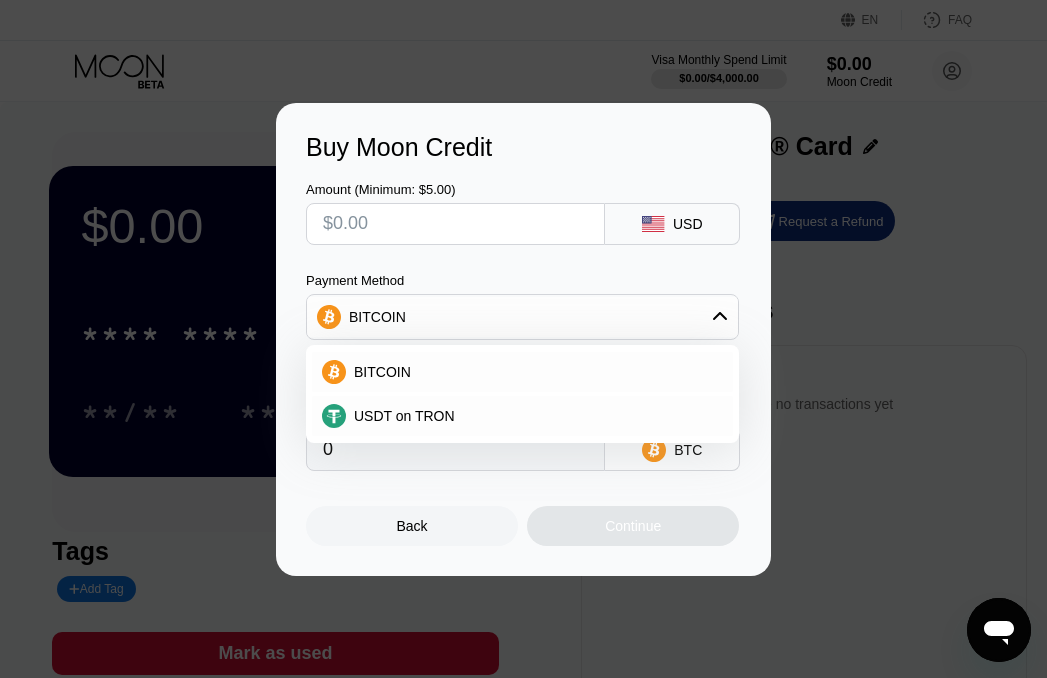 click on "BITCOIN USDT on TRON" at bounding box center [522, 394] 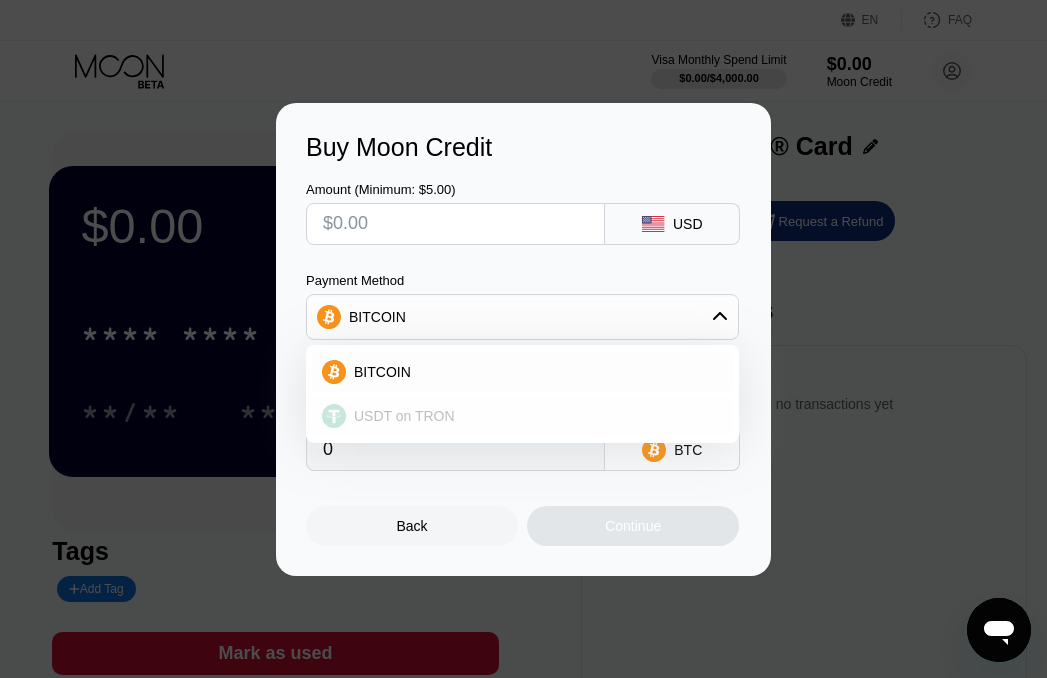 click on "USDT on TRON" at bounding box center [534, 416] 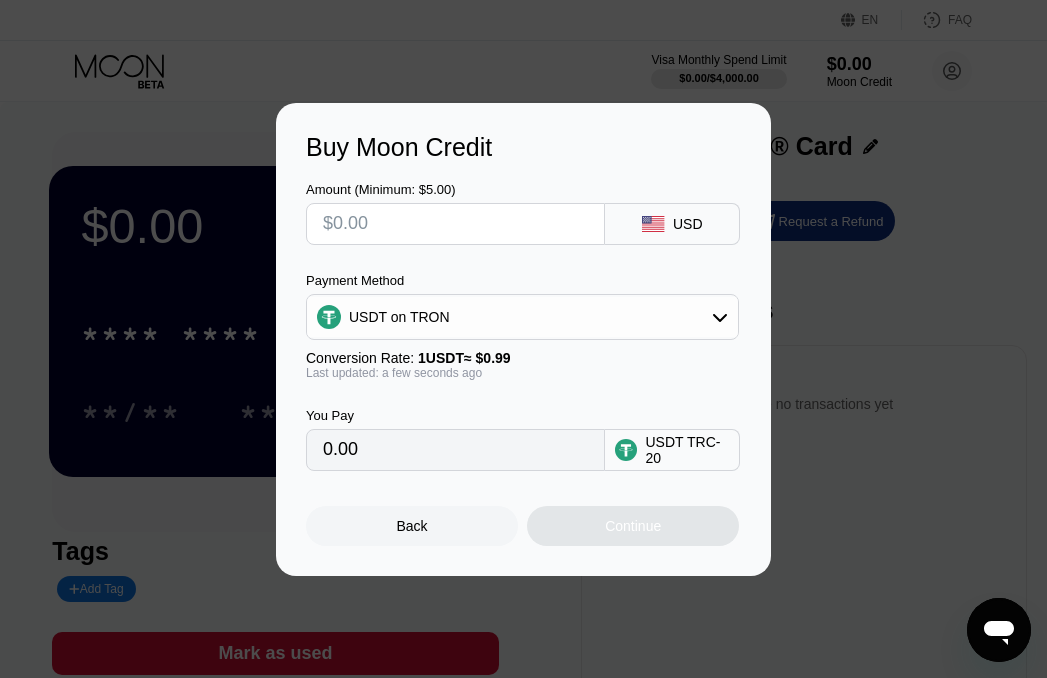 click at bounding box center (455, 224) 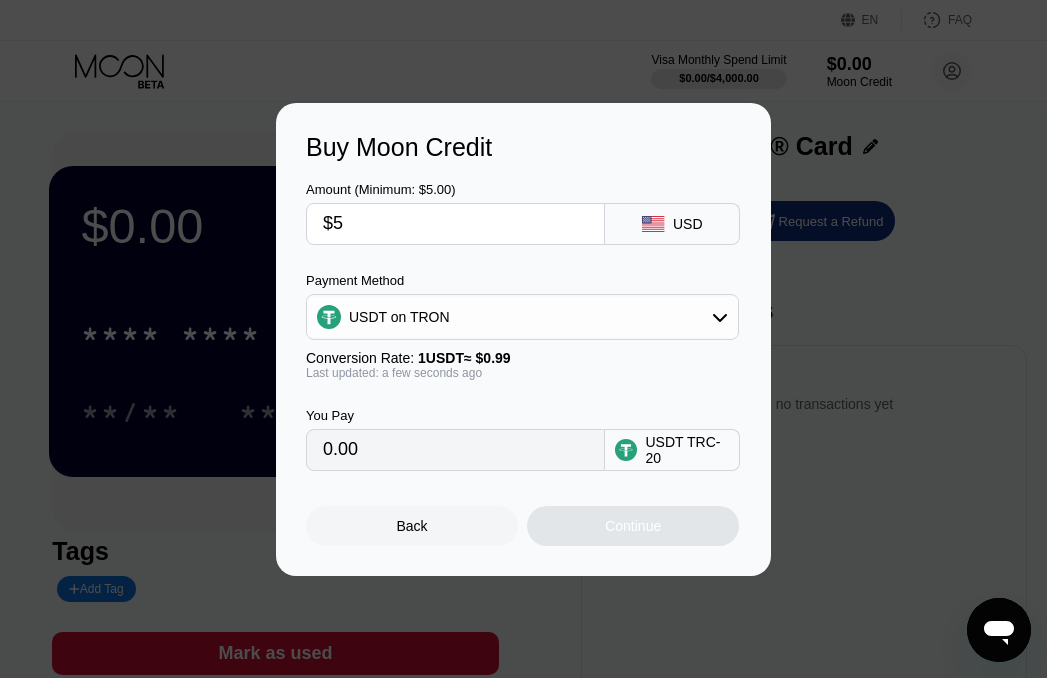 type on "5.05" 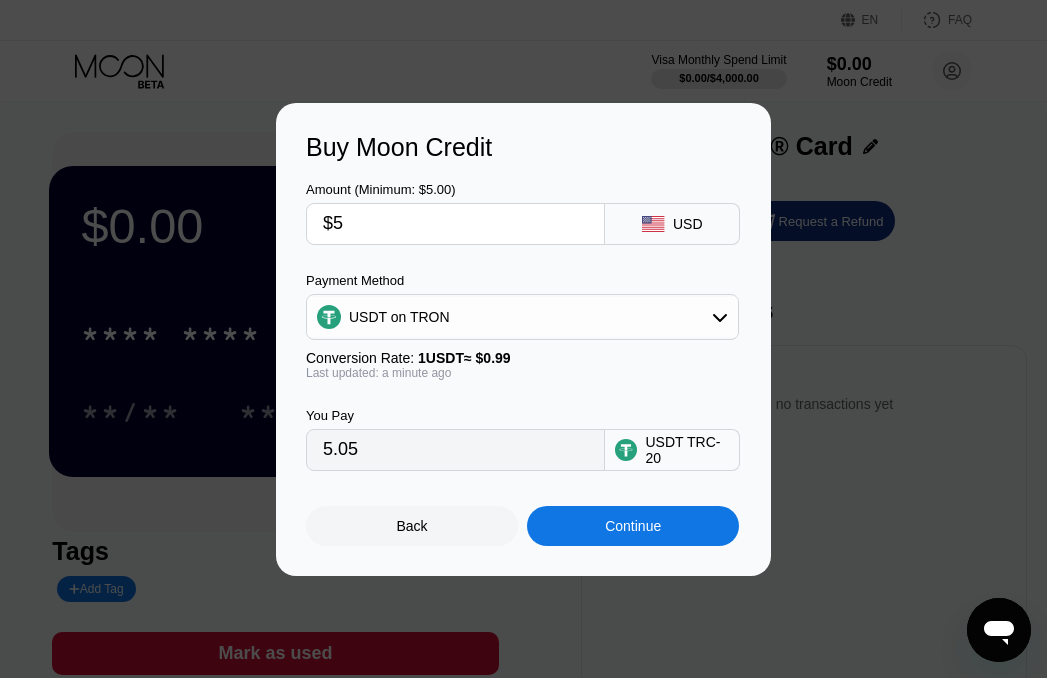 type 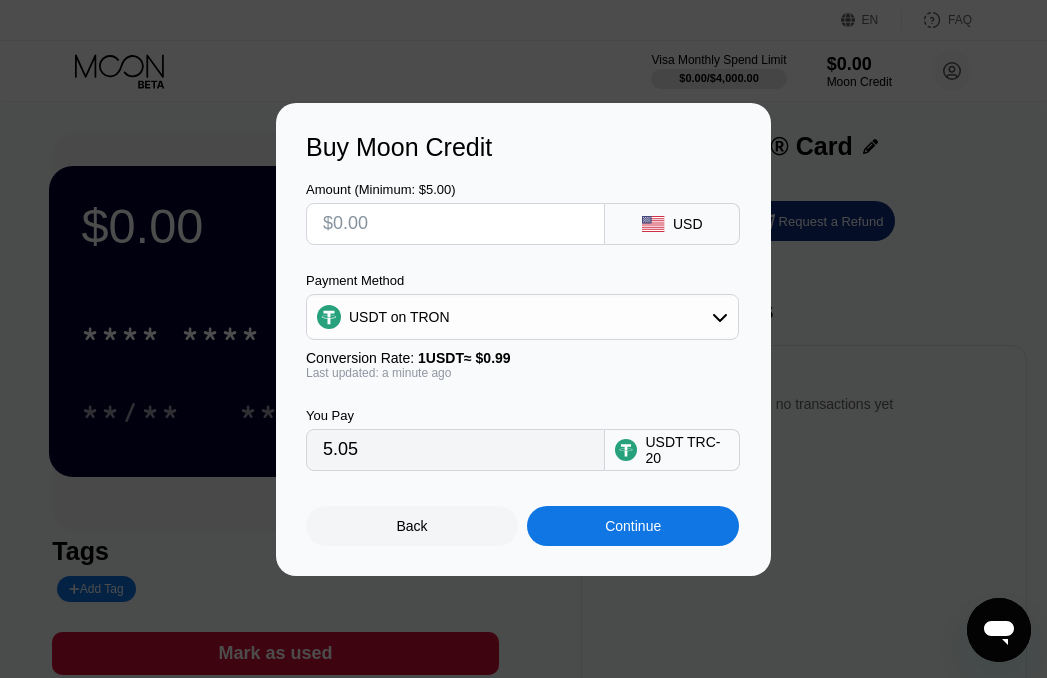 type on "0.00" 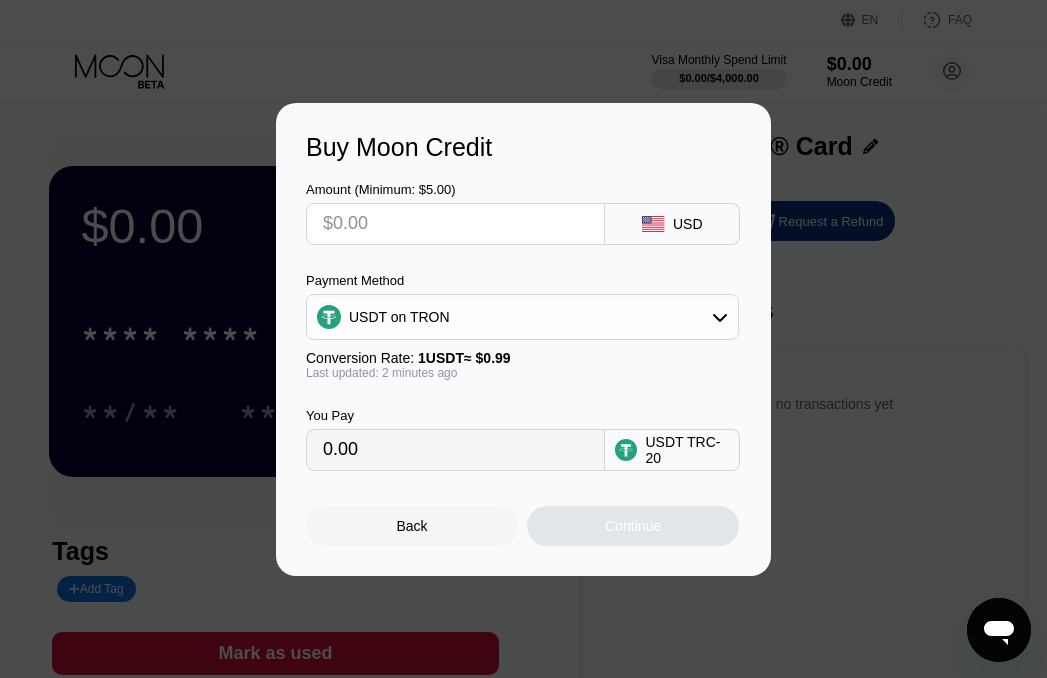 type on "$4" 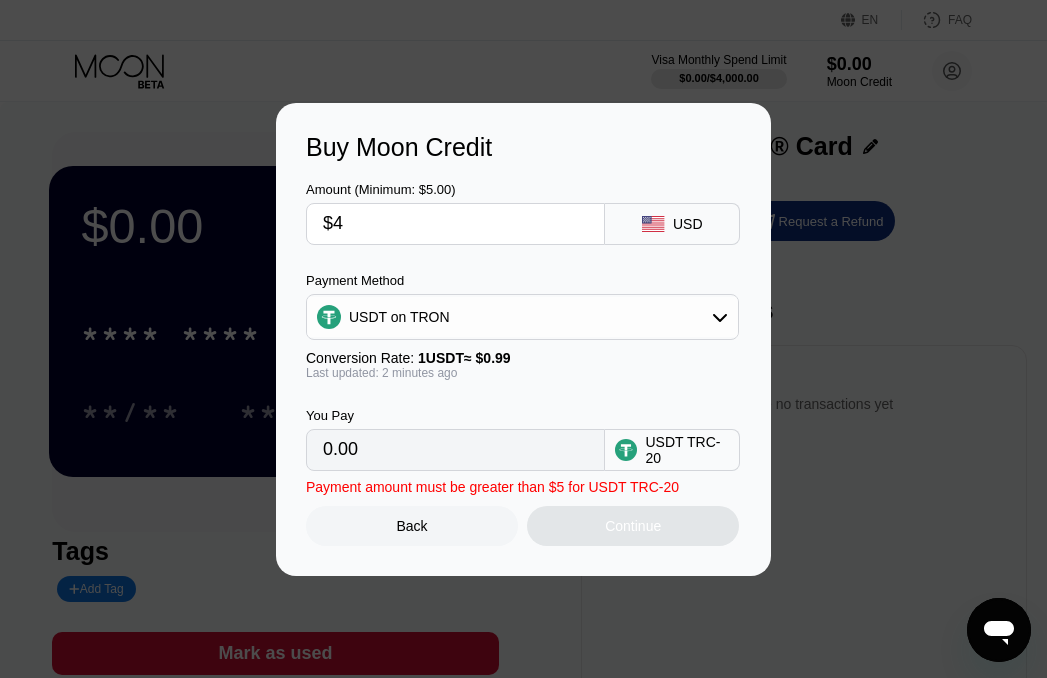 type on "4.04" 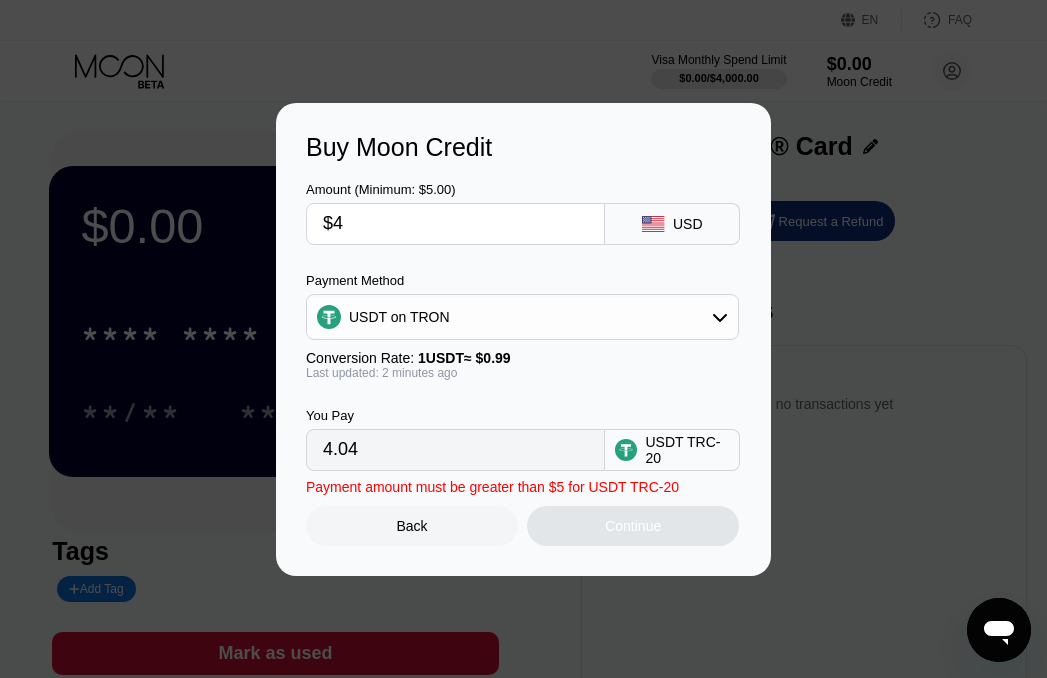 type 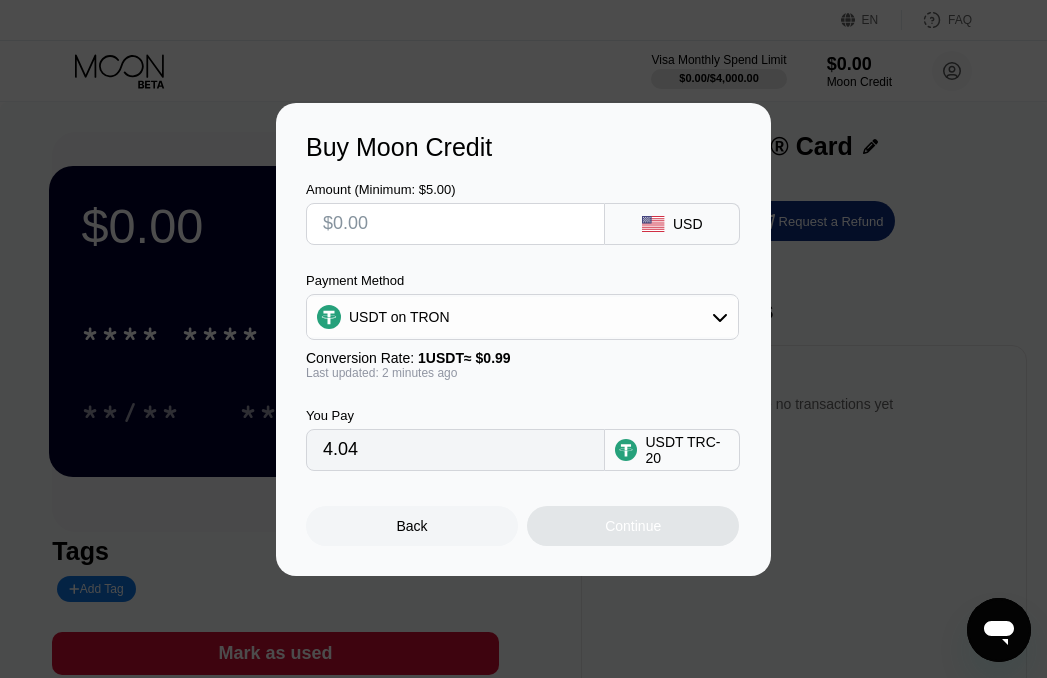 type on "0.00" 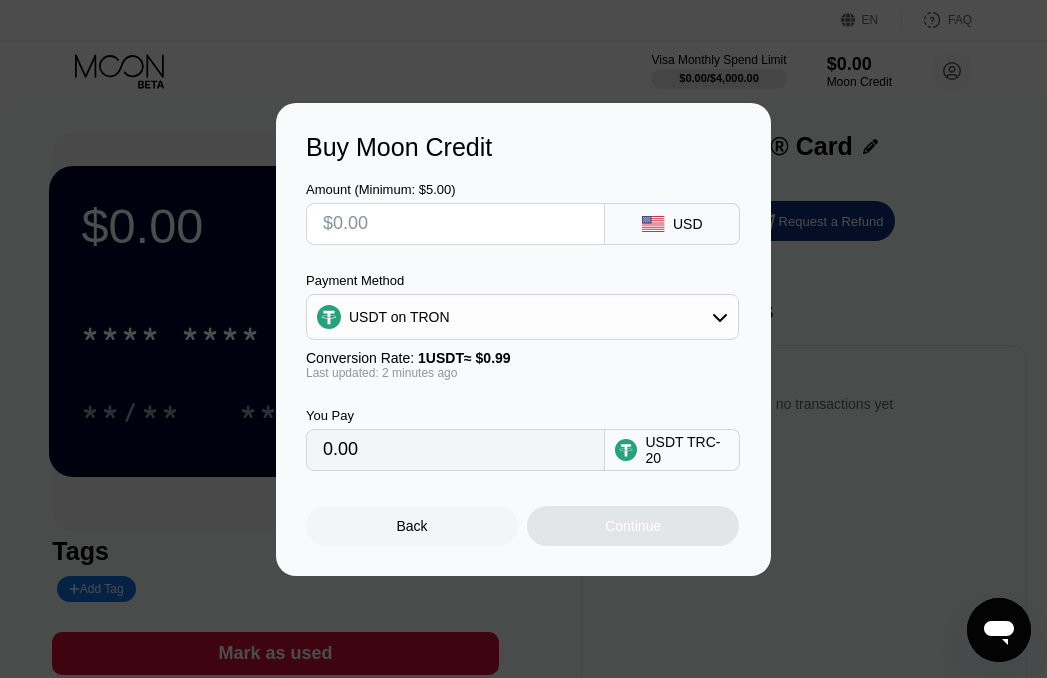 type on "$5" 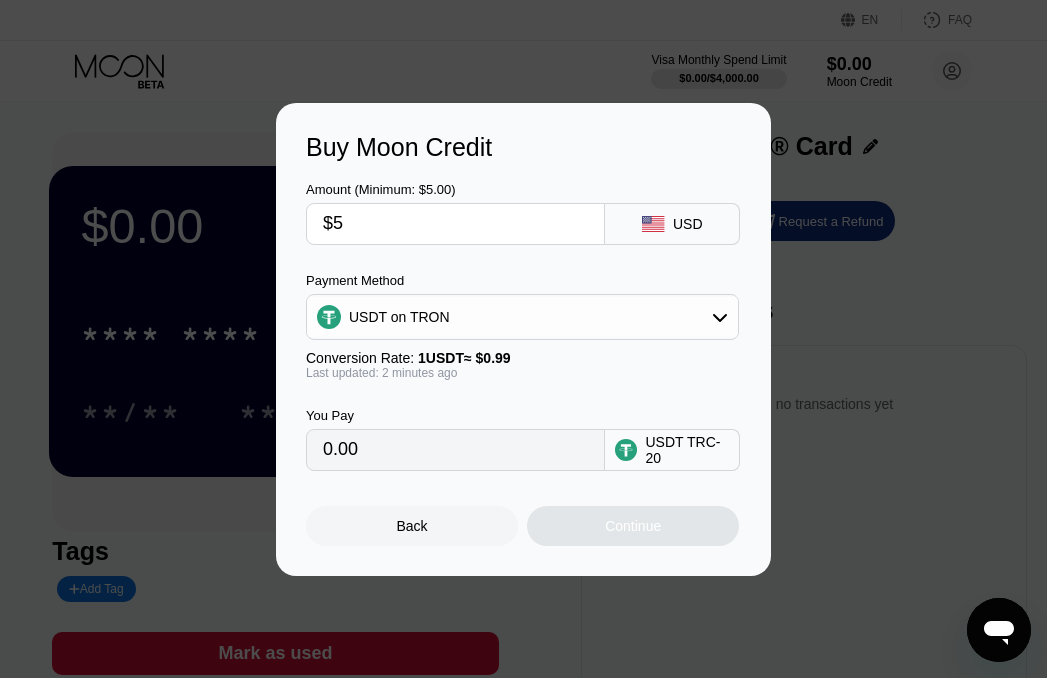 type on "5.05" 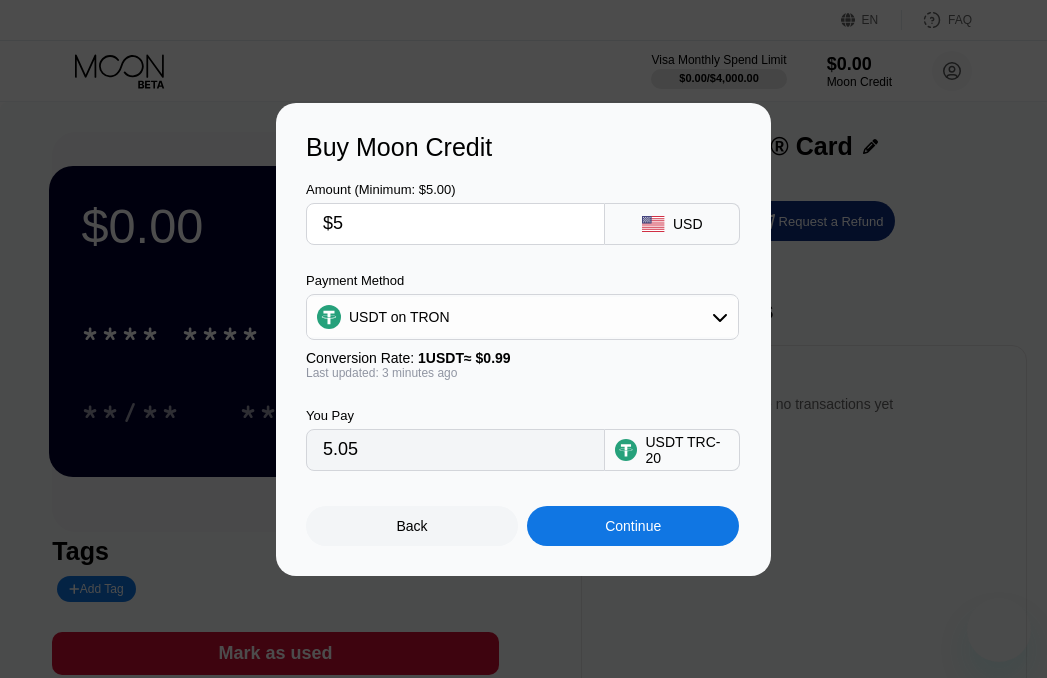 scroll, scrollTop: 0, scrollLeft: 0, axis: both 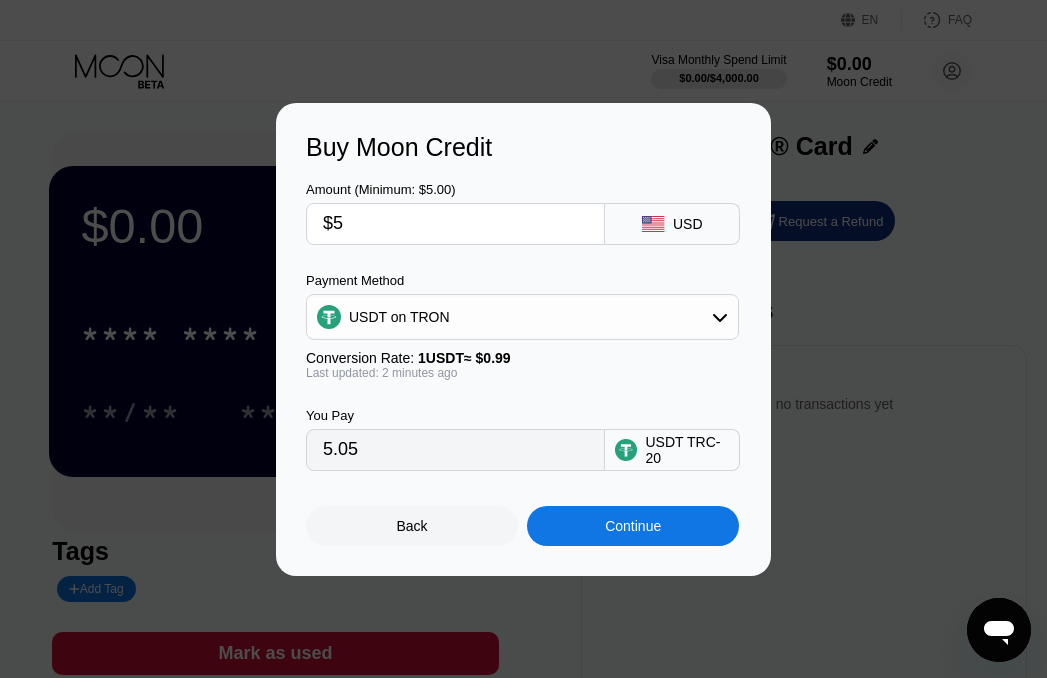 type on "$5" 